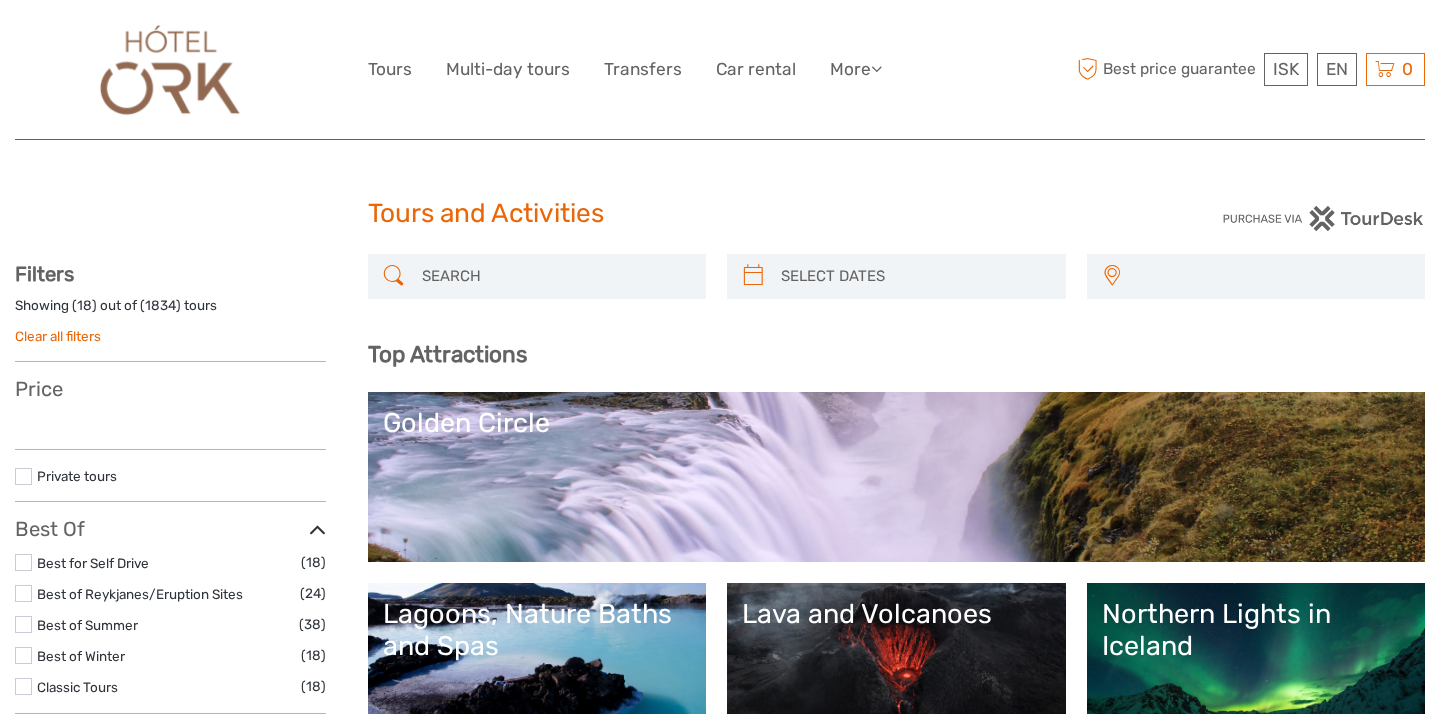 select 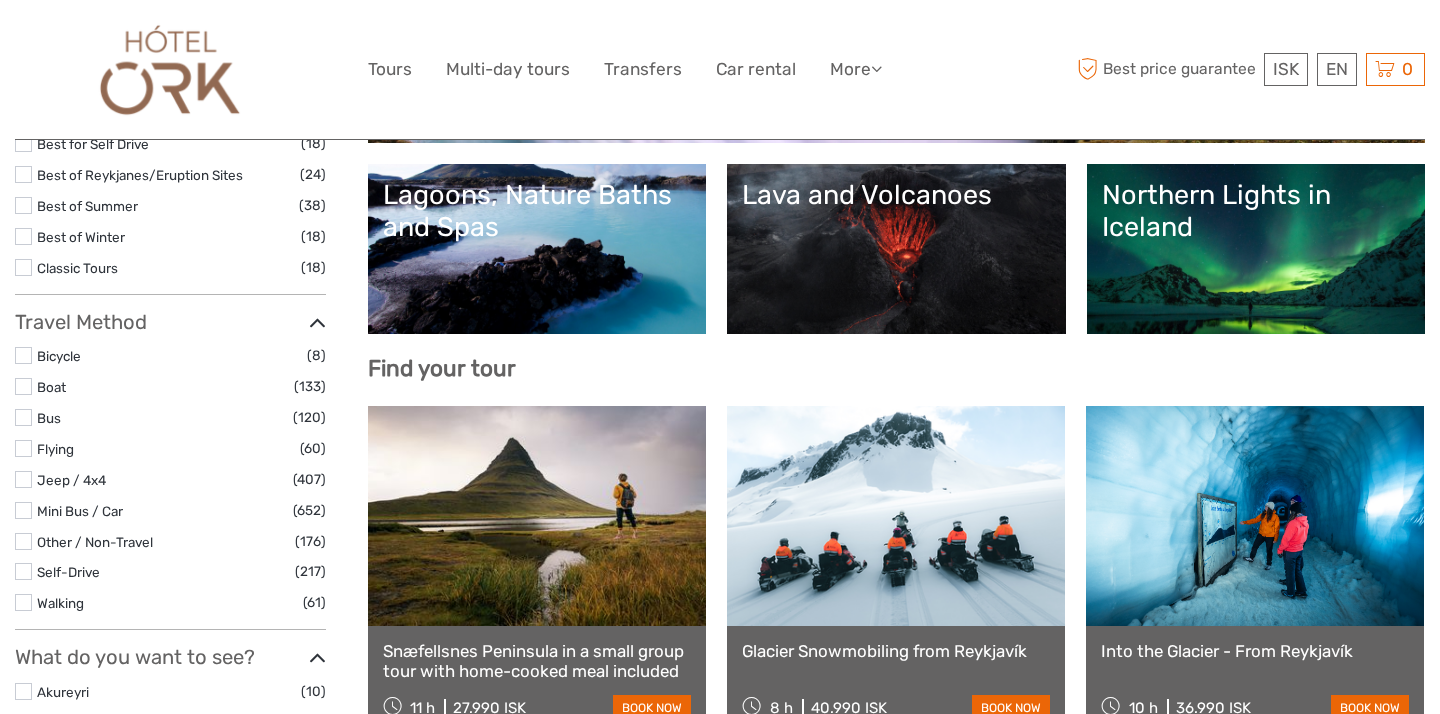 scroll, scrollTop: 419, scrollLeft: 0, axis: vertical 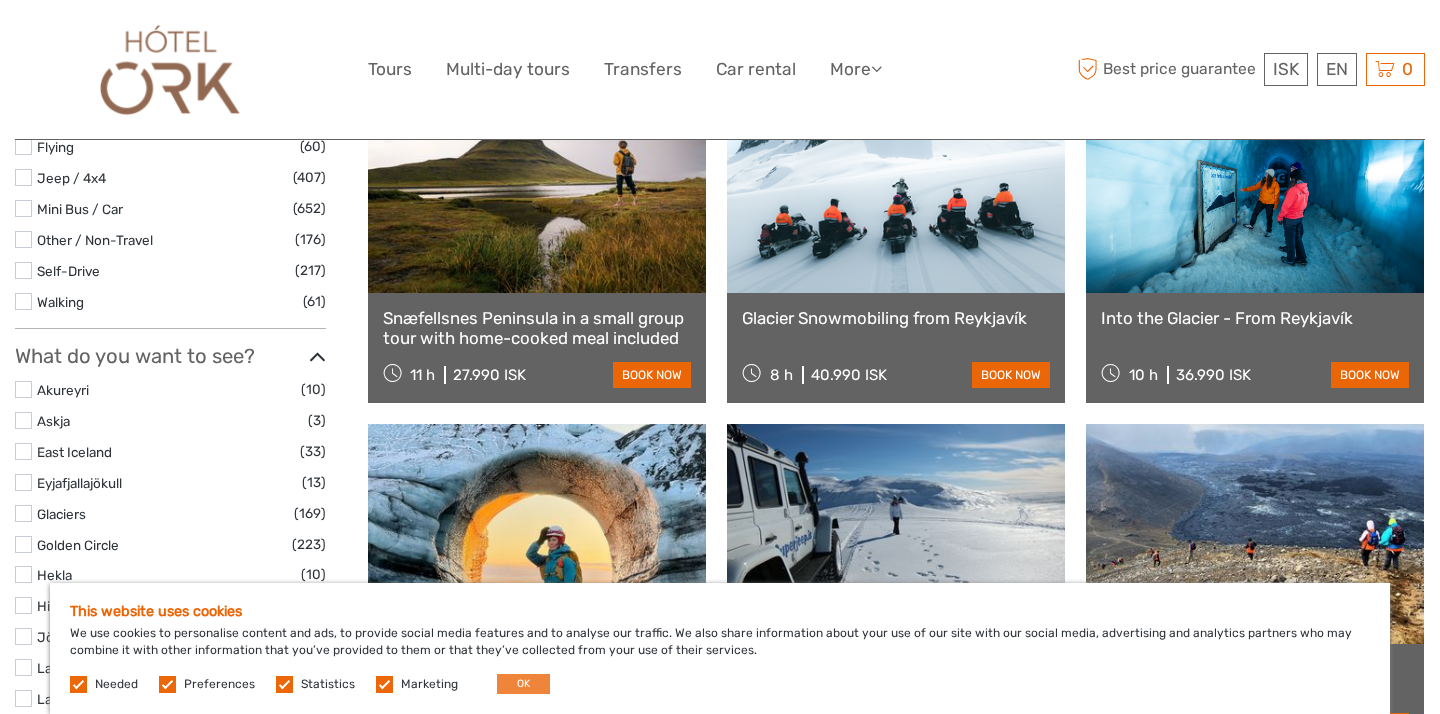click on "OK" at bounding box center (523, 684) 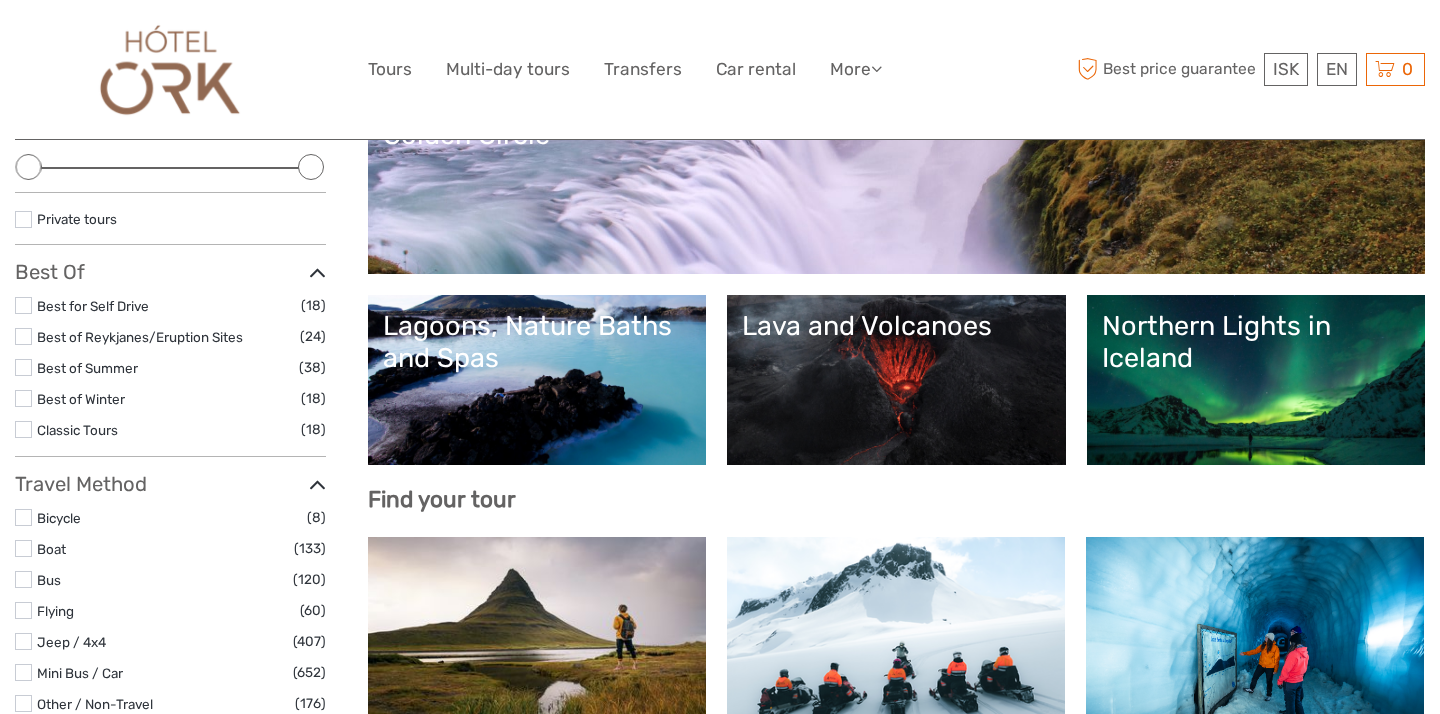 scroll, scrollTop: 285, scrollLeft: 0, axis: vertical 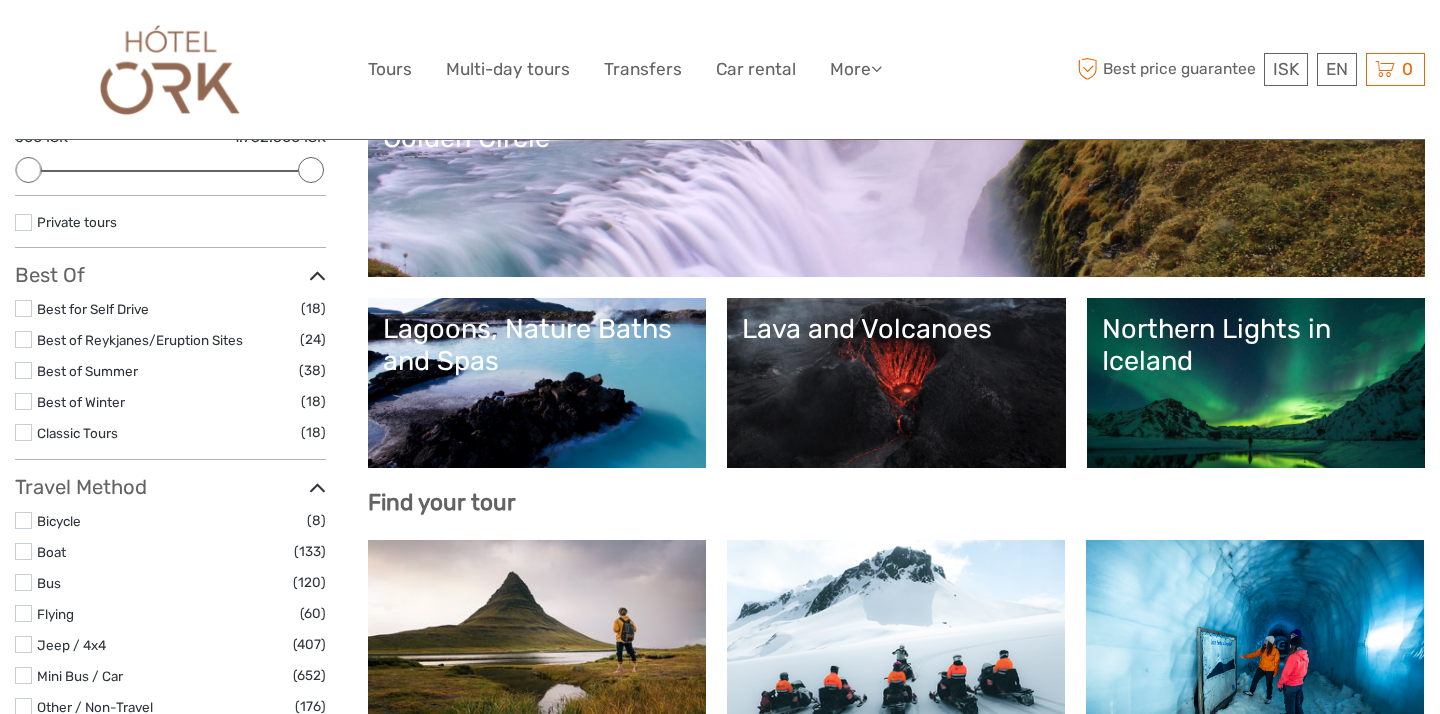 click on "Golden Circle" at bounding box center [897, 192] 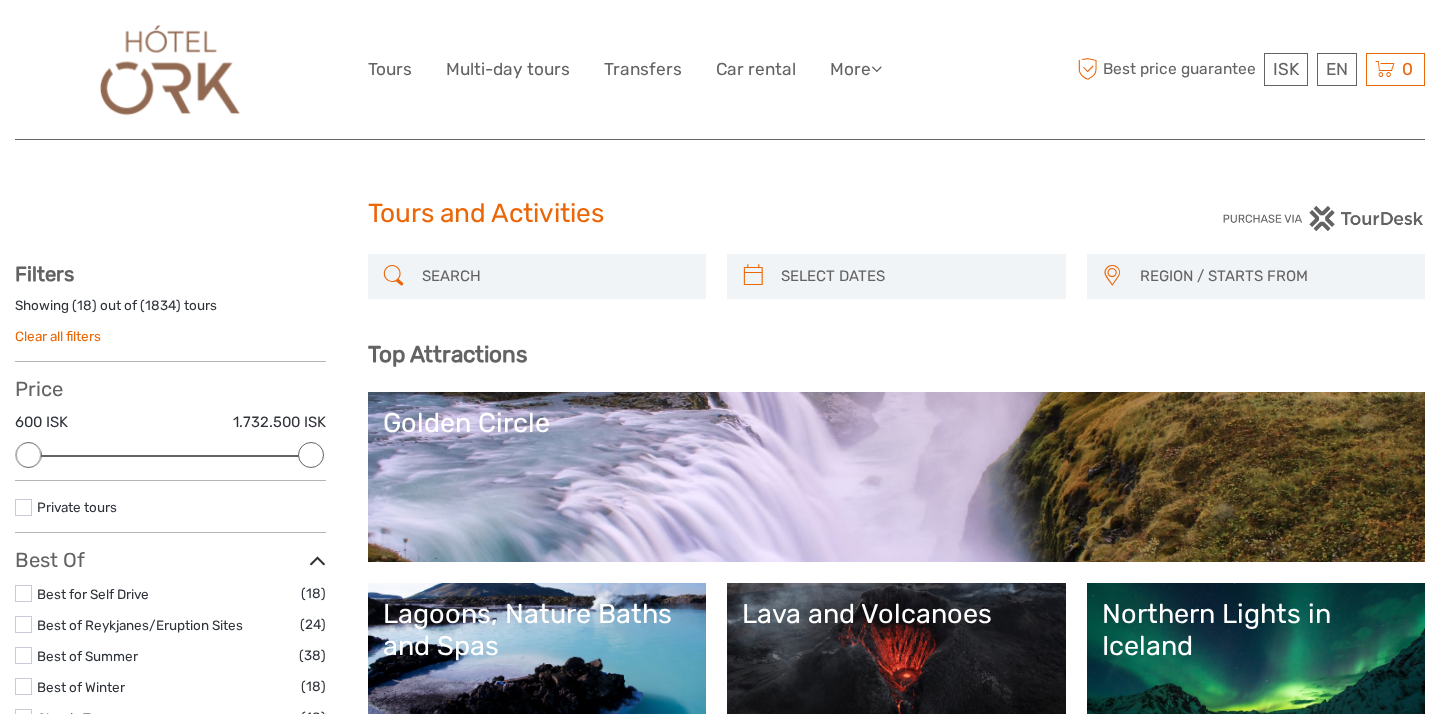 scroll, scrollTop: 0, scrollLeft: 0, axis: both 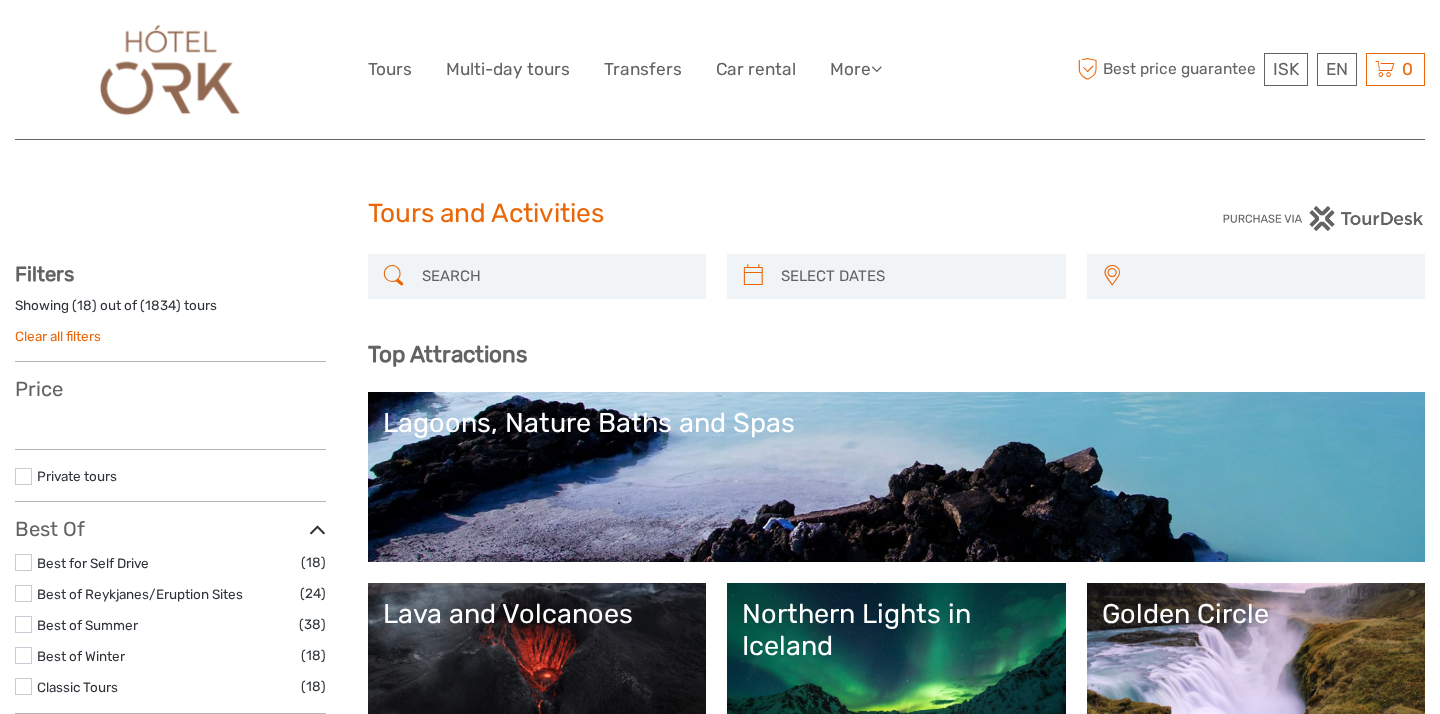 select 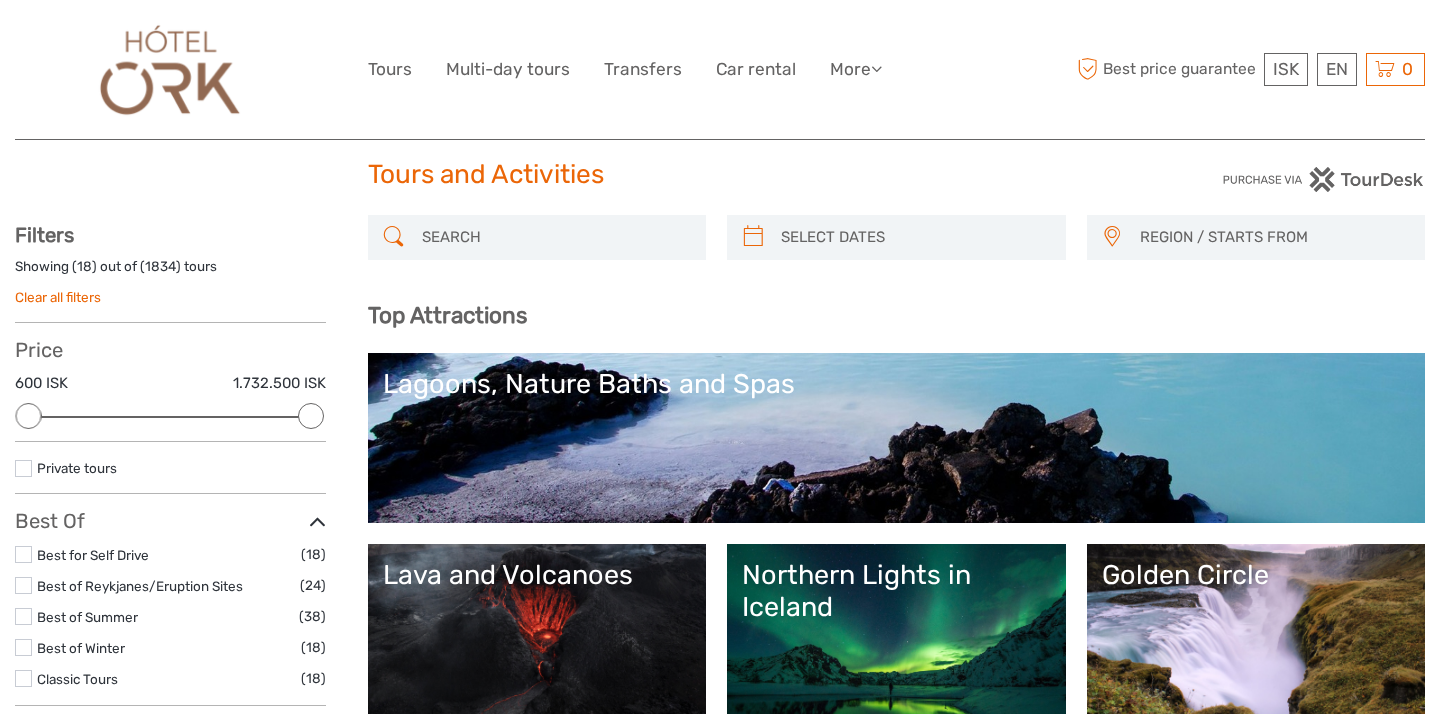 scroll, scrollTop: 87, scrollLeft: 0, axis: vertical 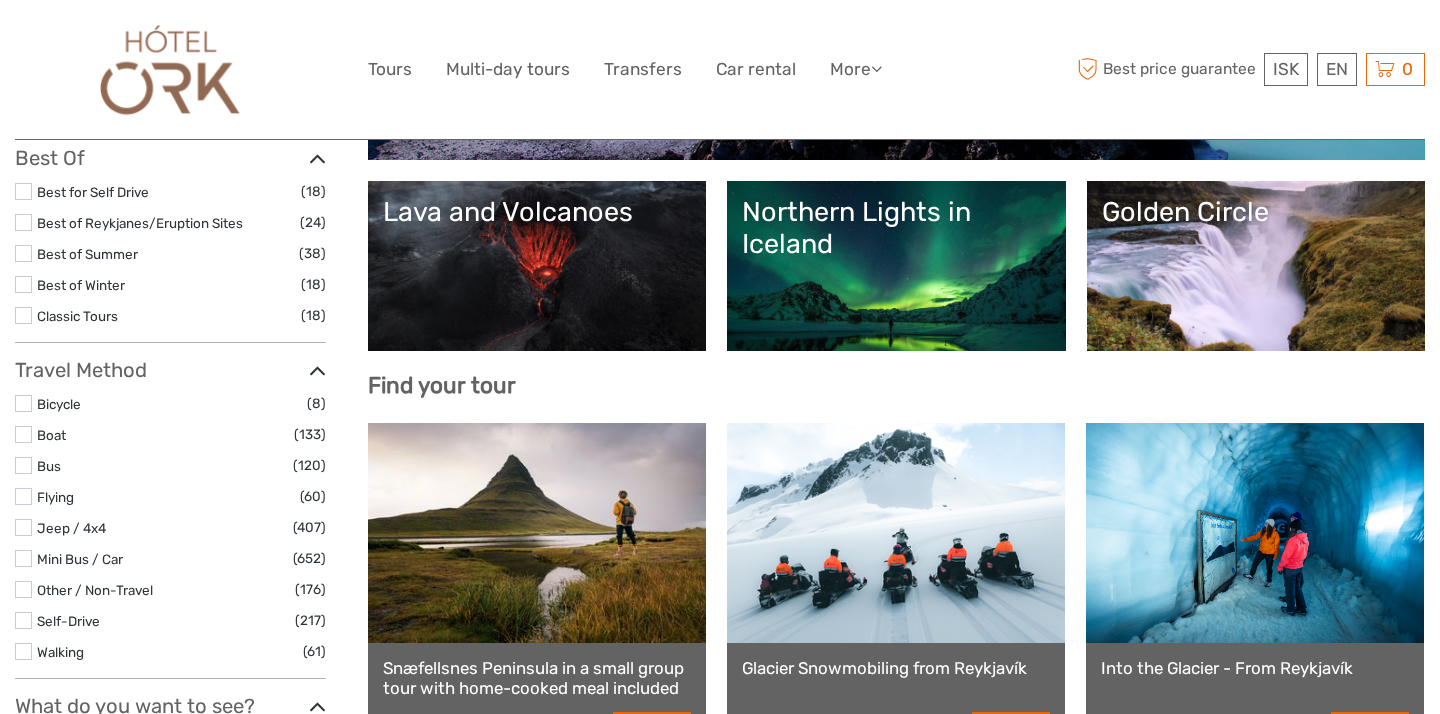 click on "Northern Lights in Iceland" at bounding box center [896, 266] 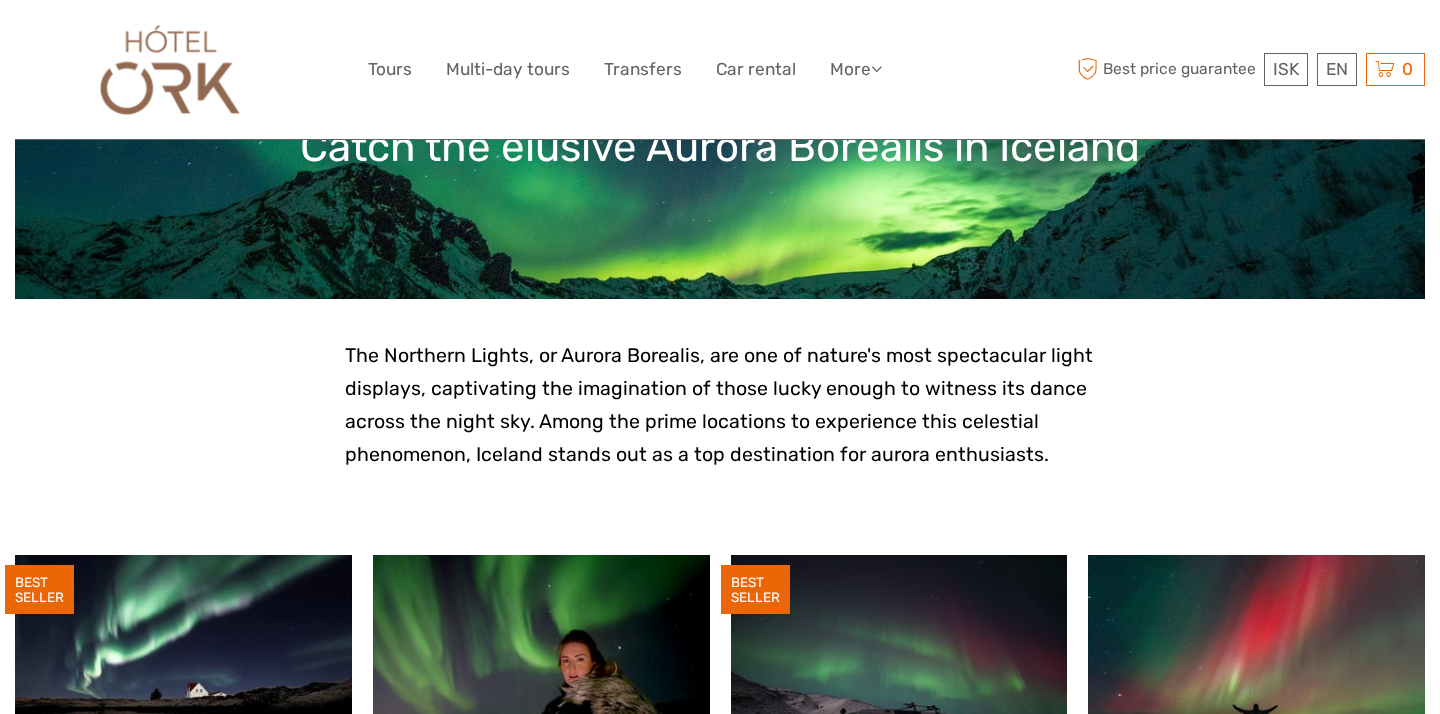 scroll, scrollTop: 344, scrollLeft: 0, axis: vertical 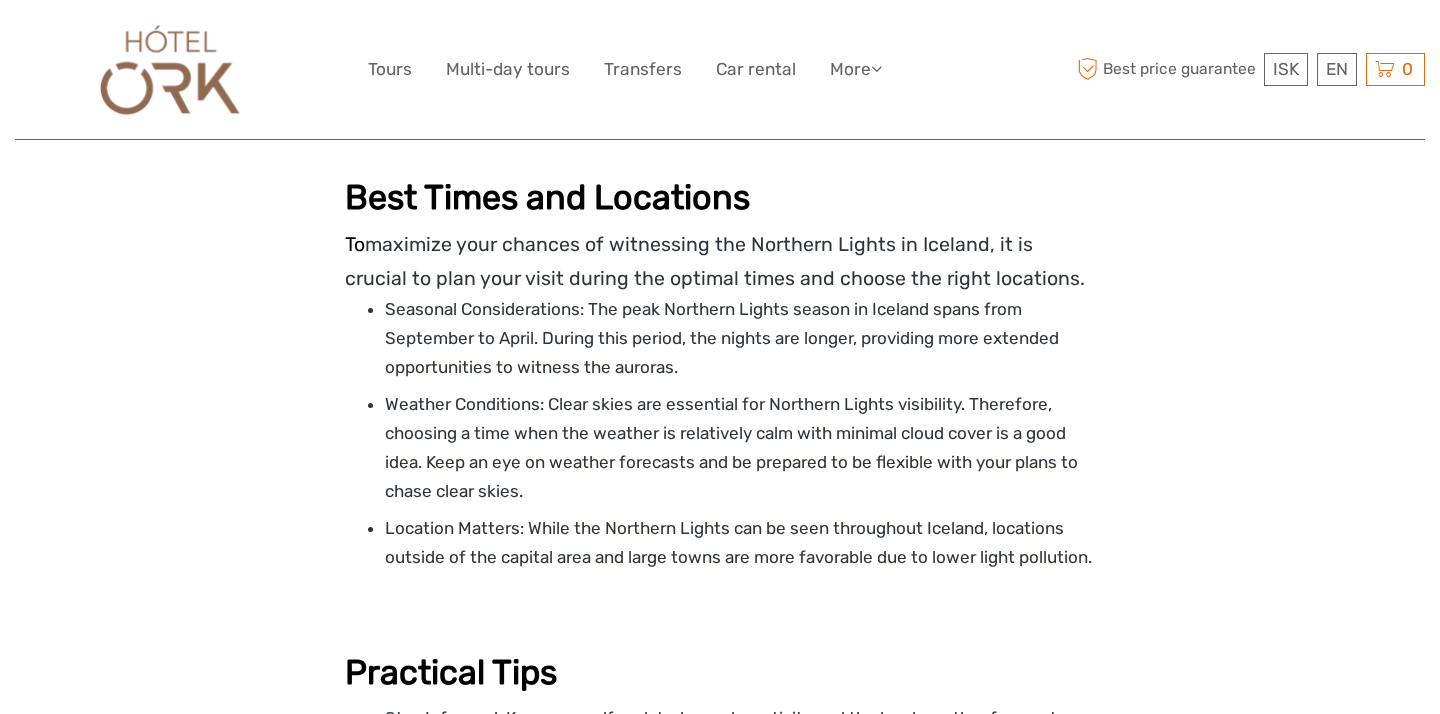 click at bounding box center (170, 69) 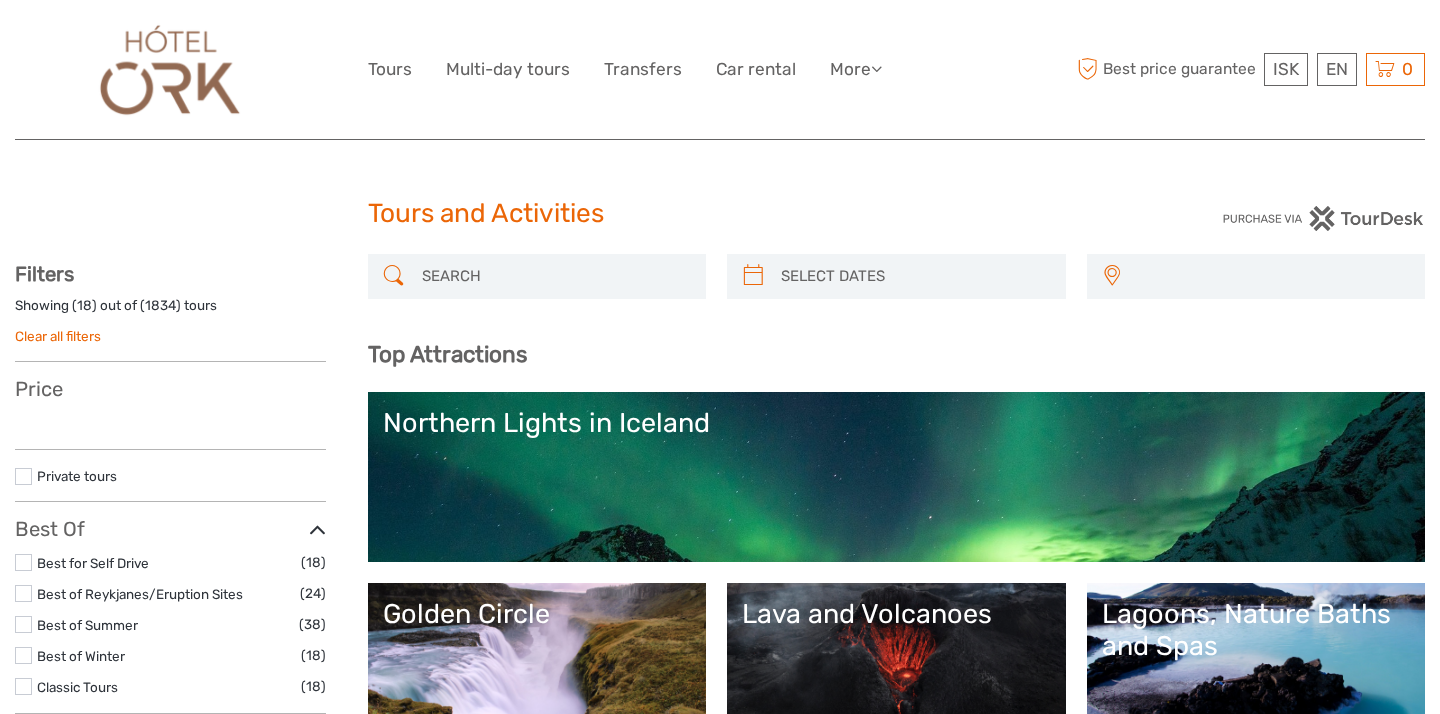 select 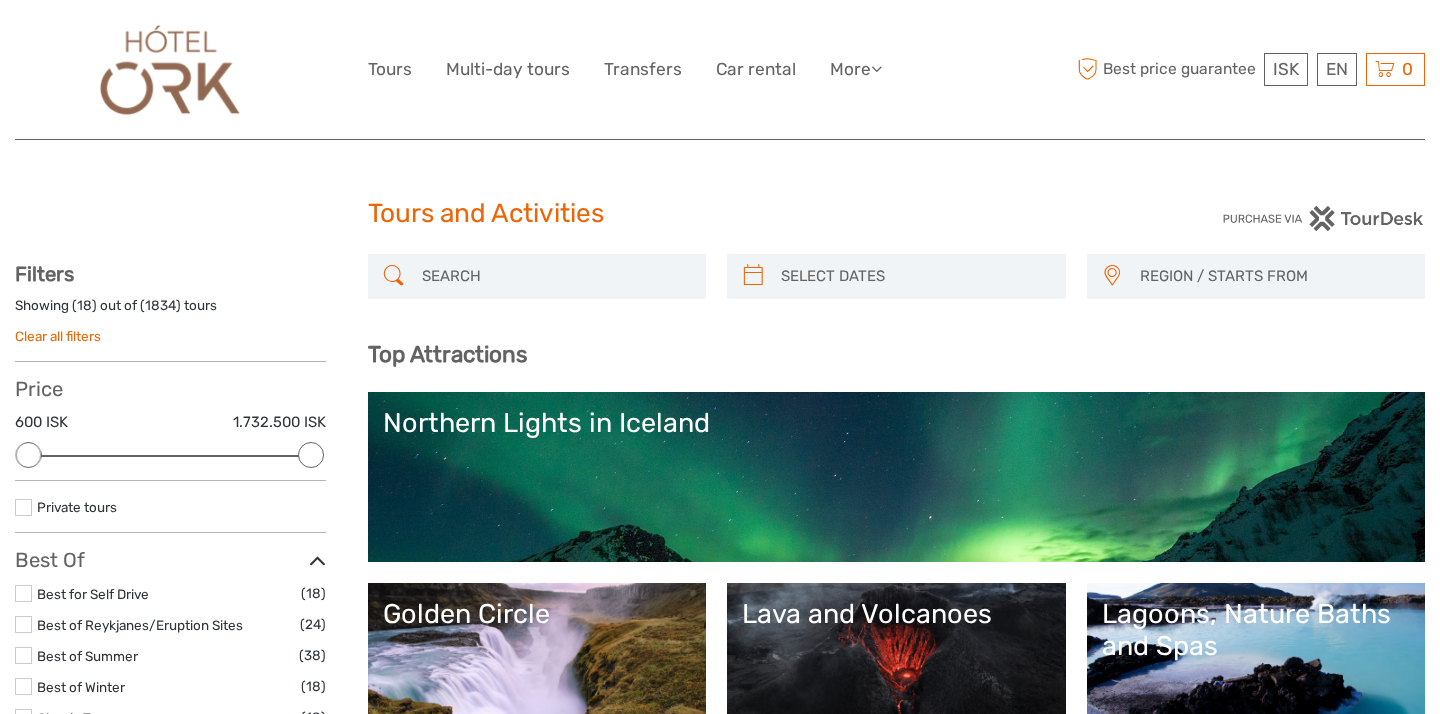 scroll, scrollTop: 0, scrollLeft: 0, axis: both 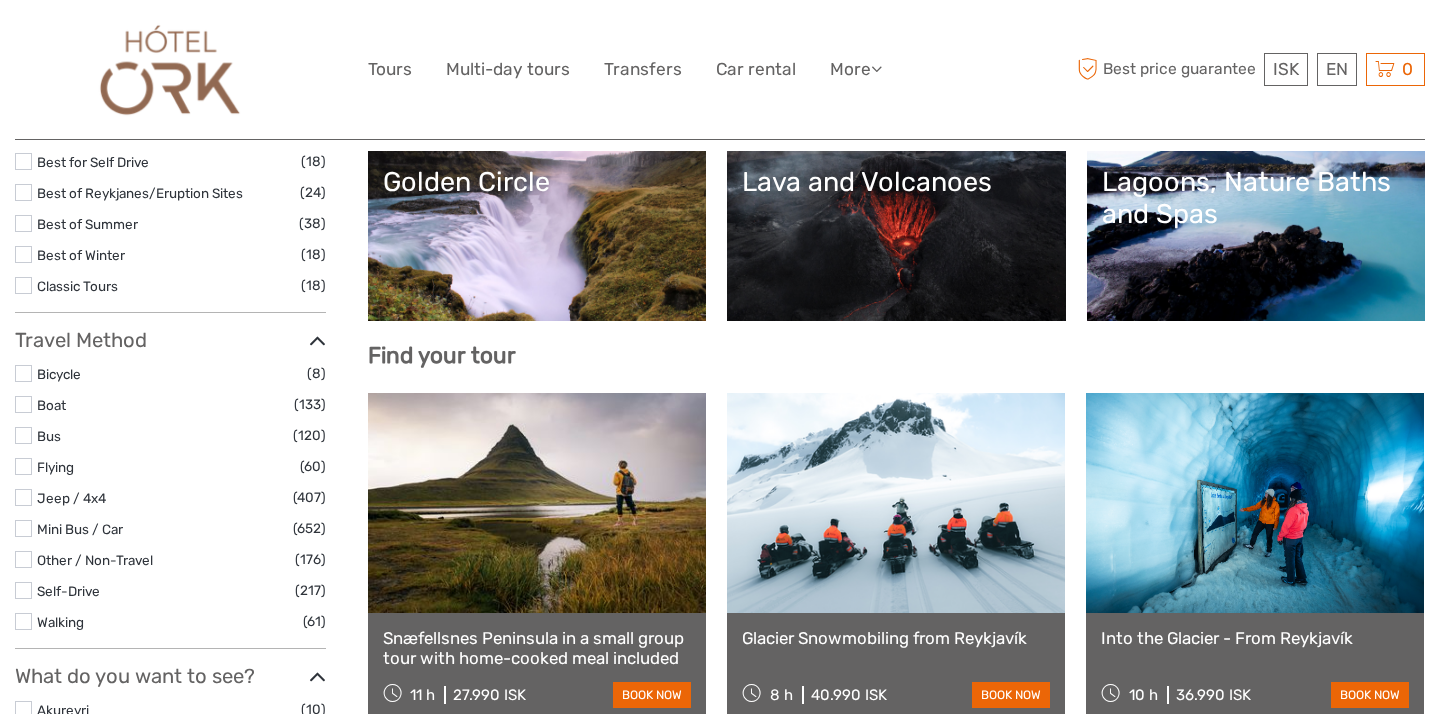 click at bounding box center (23, 223) 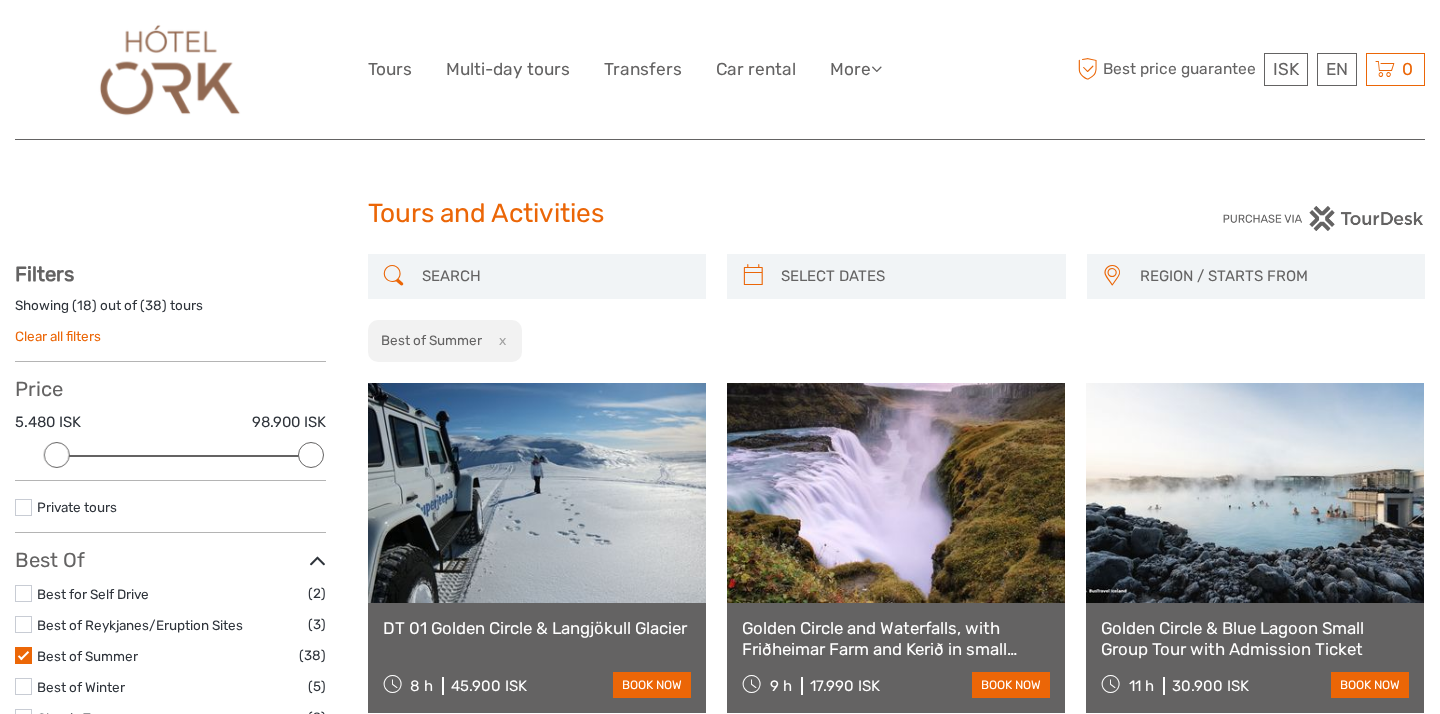 scroll, scrollTop: 0, scrollLeft: 0, axis: both 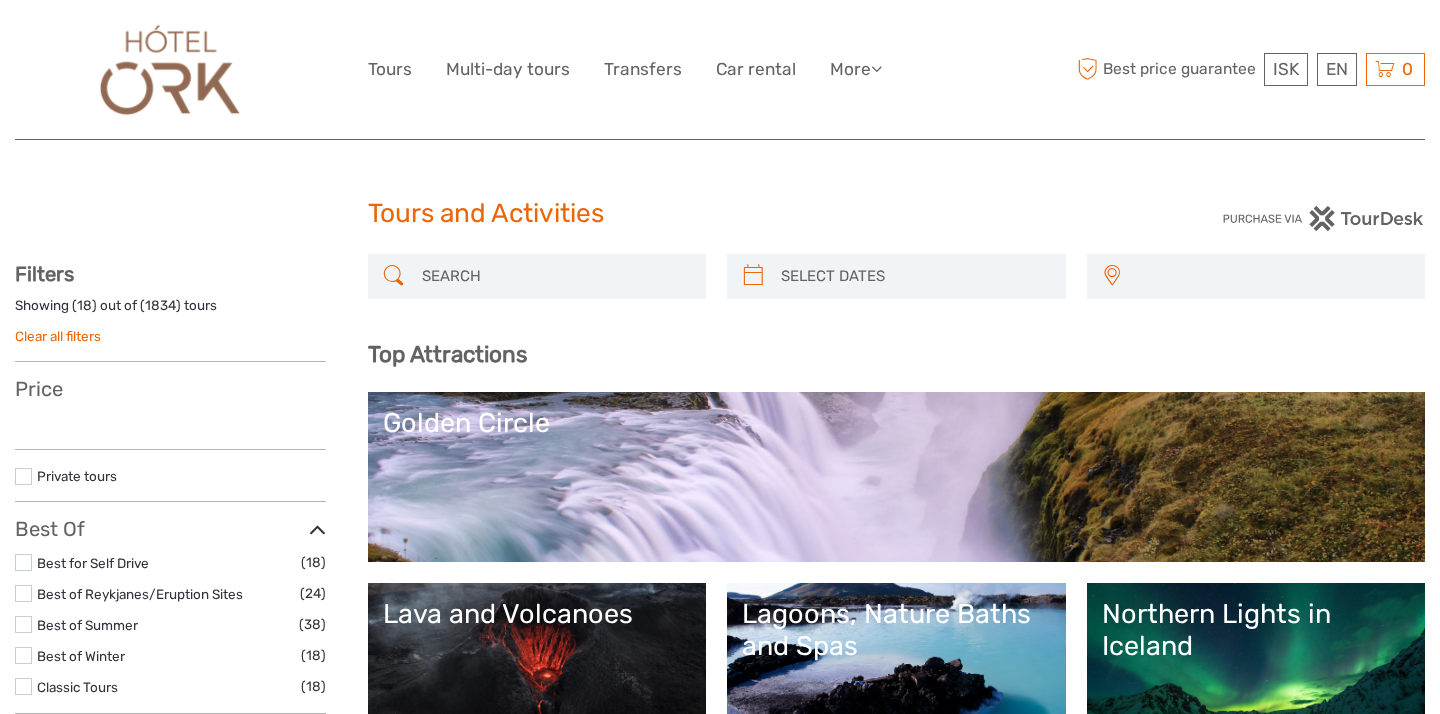 select 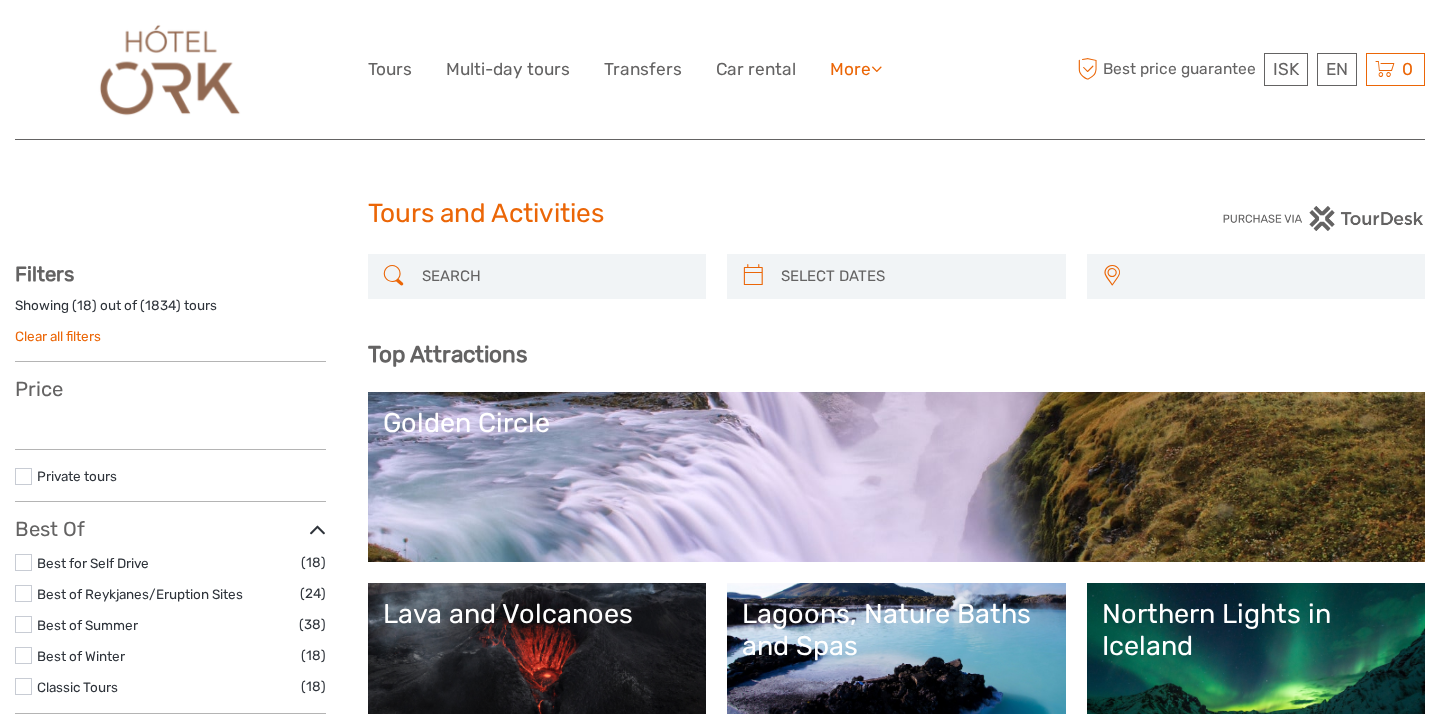 scroll, scrollTop: 0, scrollLeft: 0, axis: both 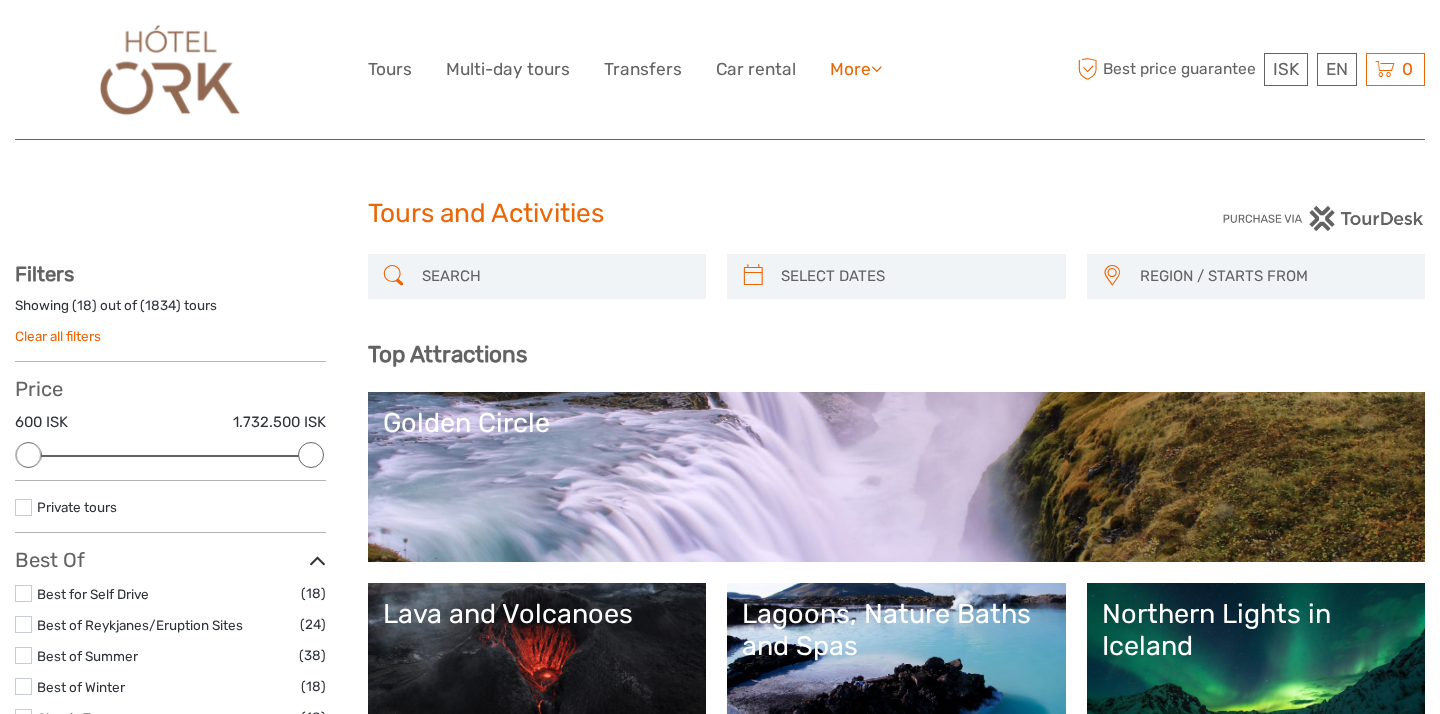 click at bounding box center (876, 68) 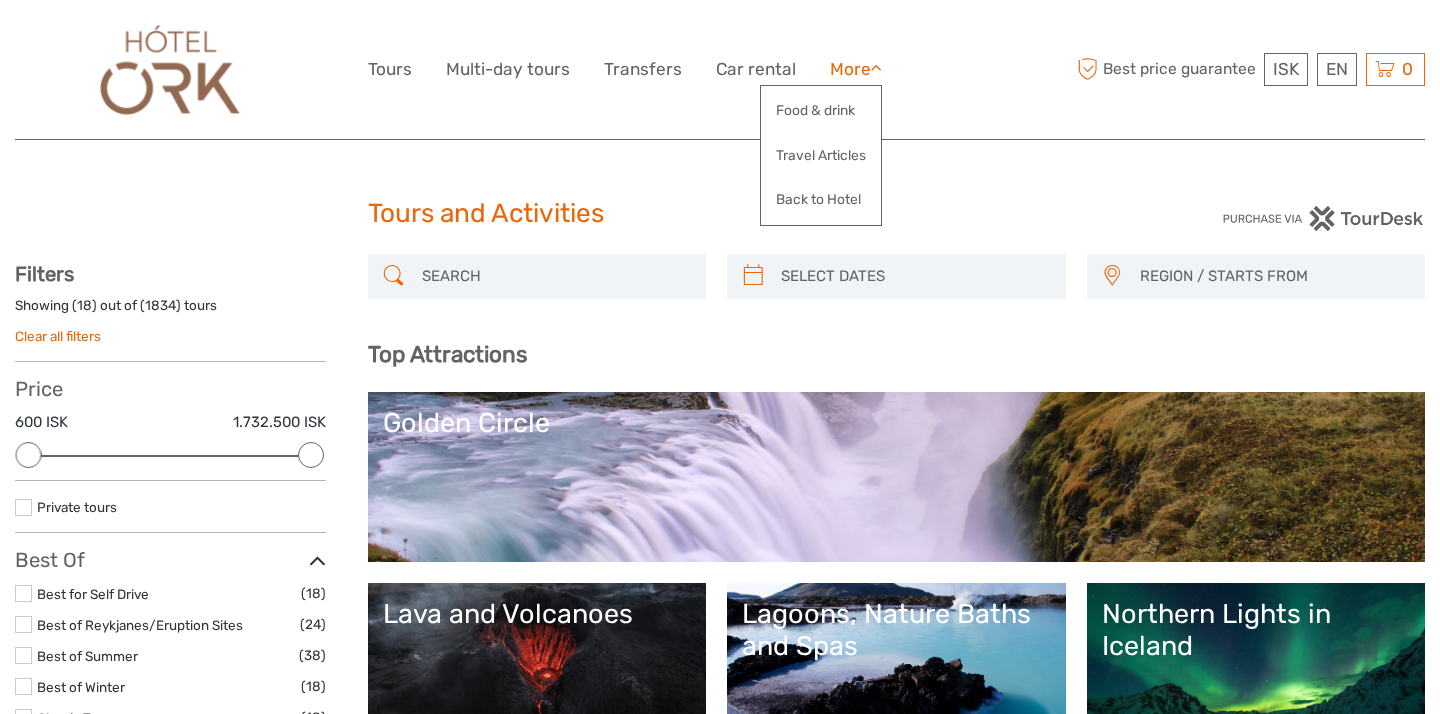 scroll, scrollTop: 0, scrollLeft: 0, axis: both 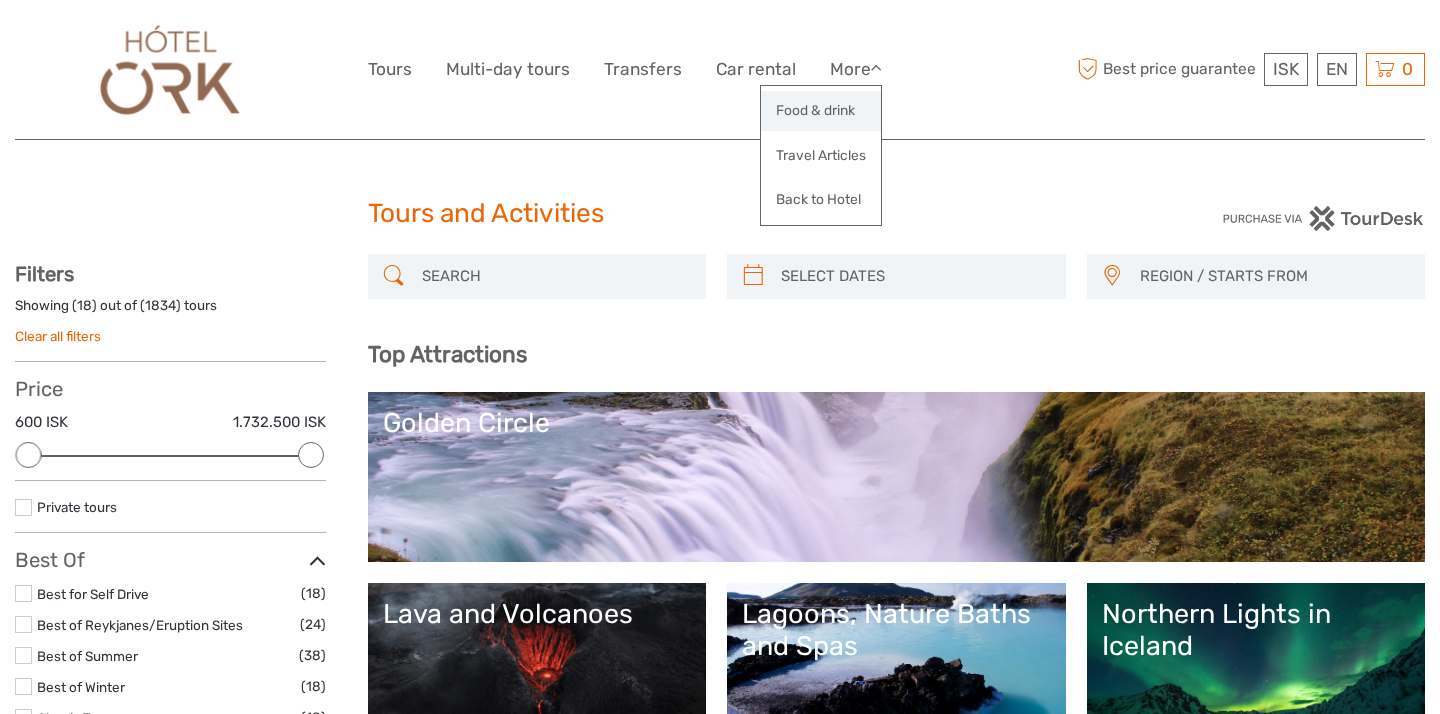 click on "Food & drink" at bounding box center [821, 110] 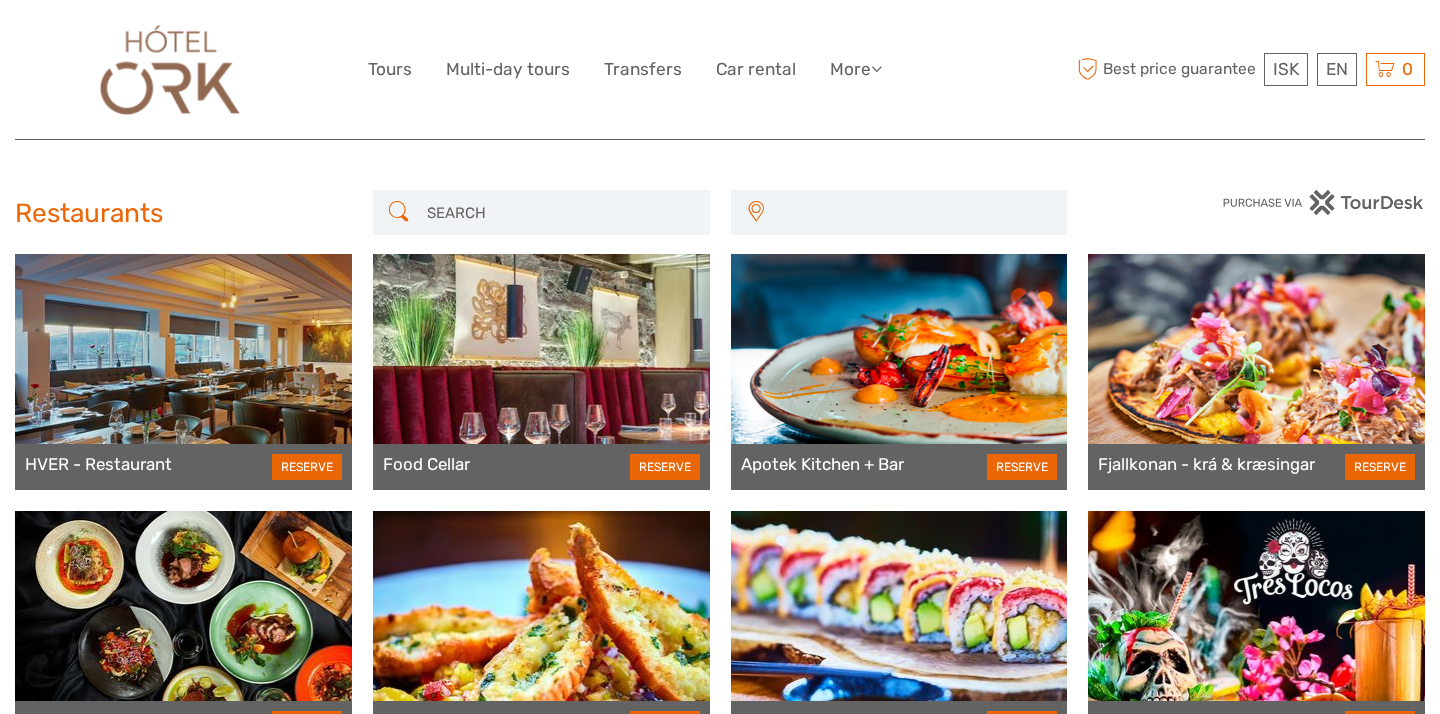 scroll, scrollTop: 0, scrollLeft: 0, axis: both 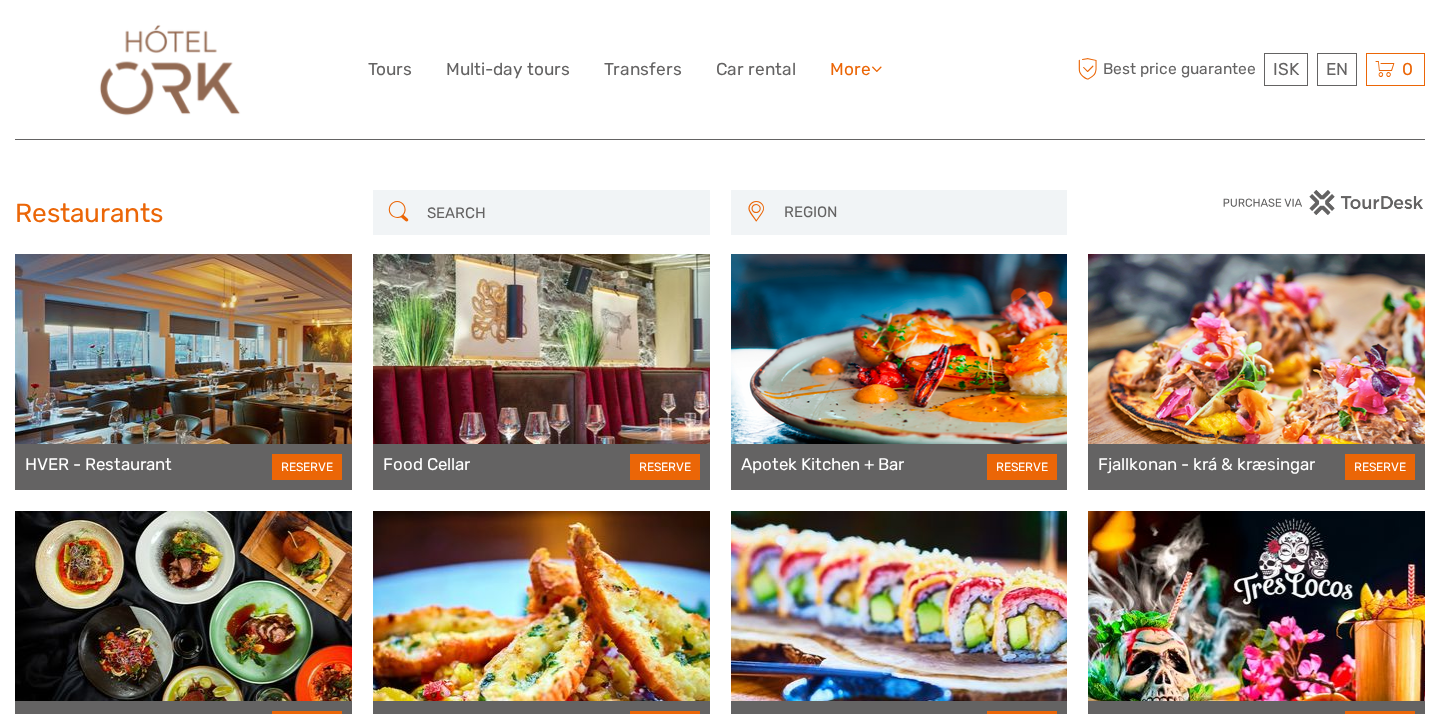 click on "More" at bounding box center [856, 69] 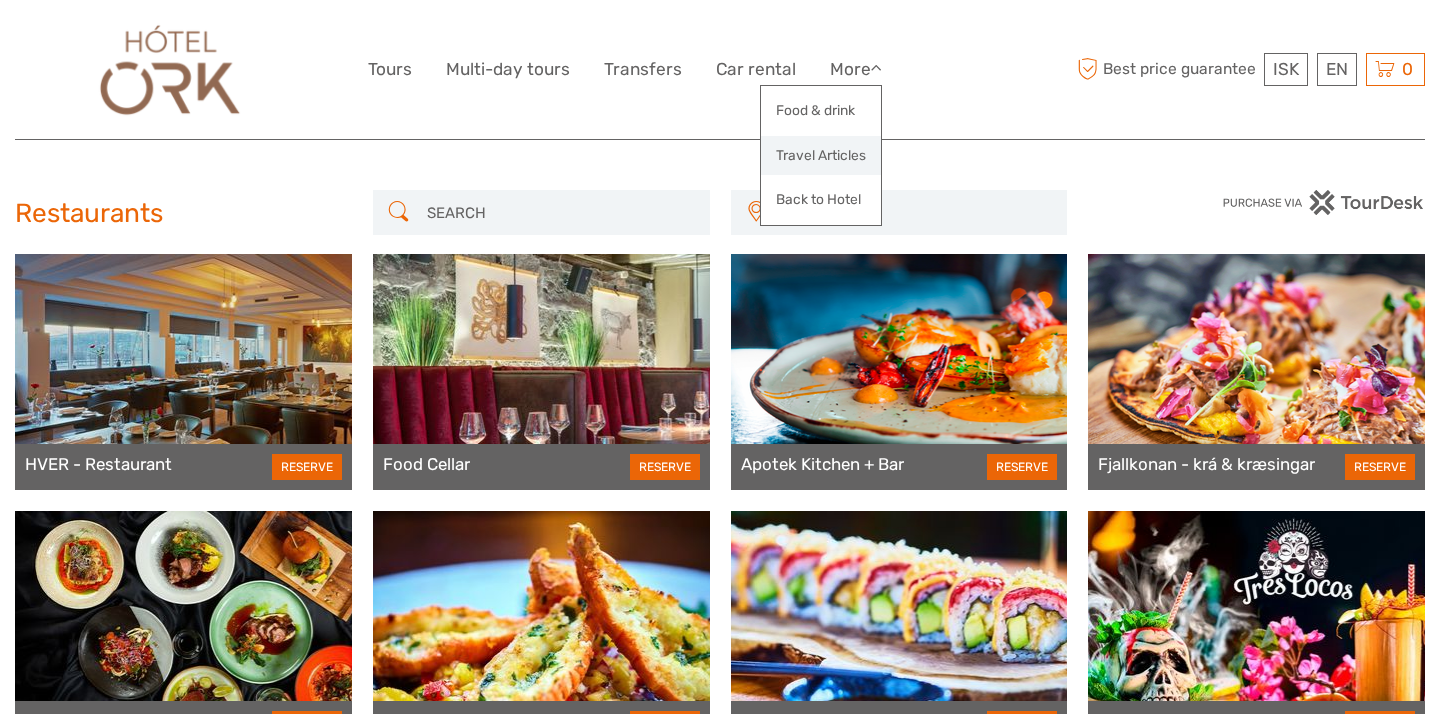 click on "Travel Articles" at bounding box center [821, 155] 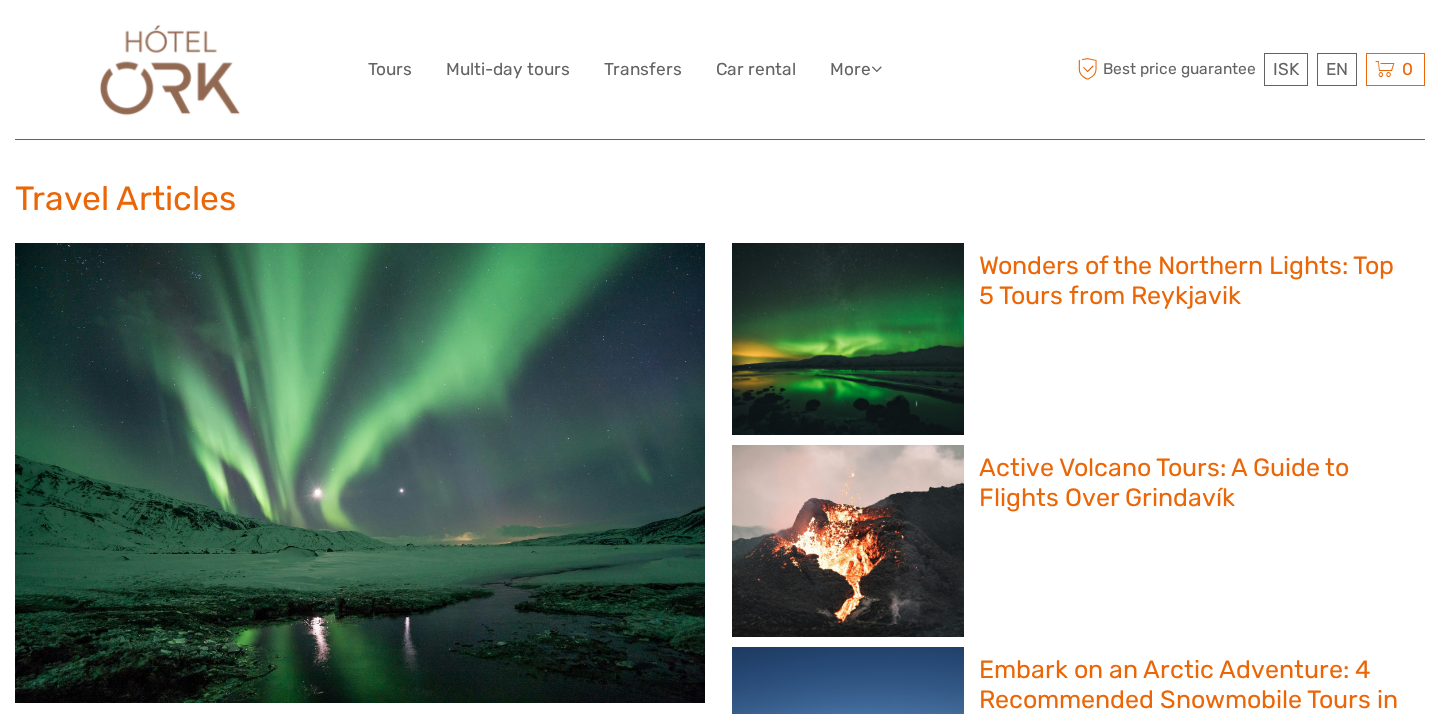 scroll, scrollTop: 237, scrollLeft: 0, axis: vertical 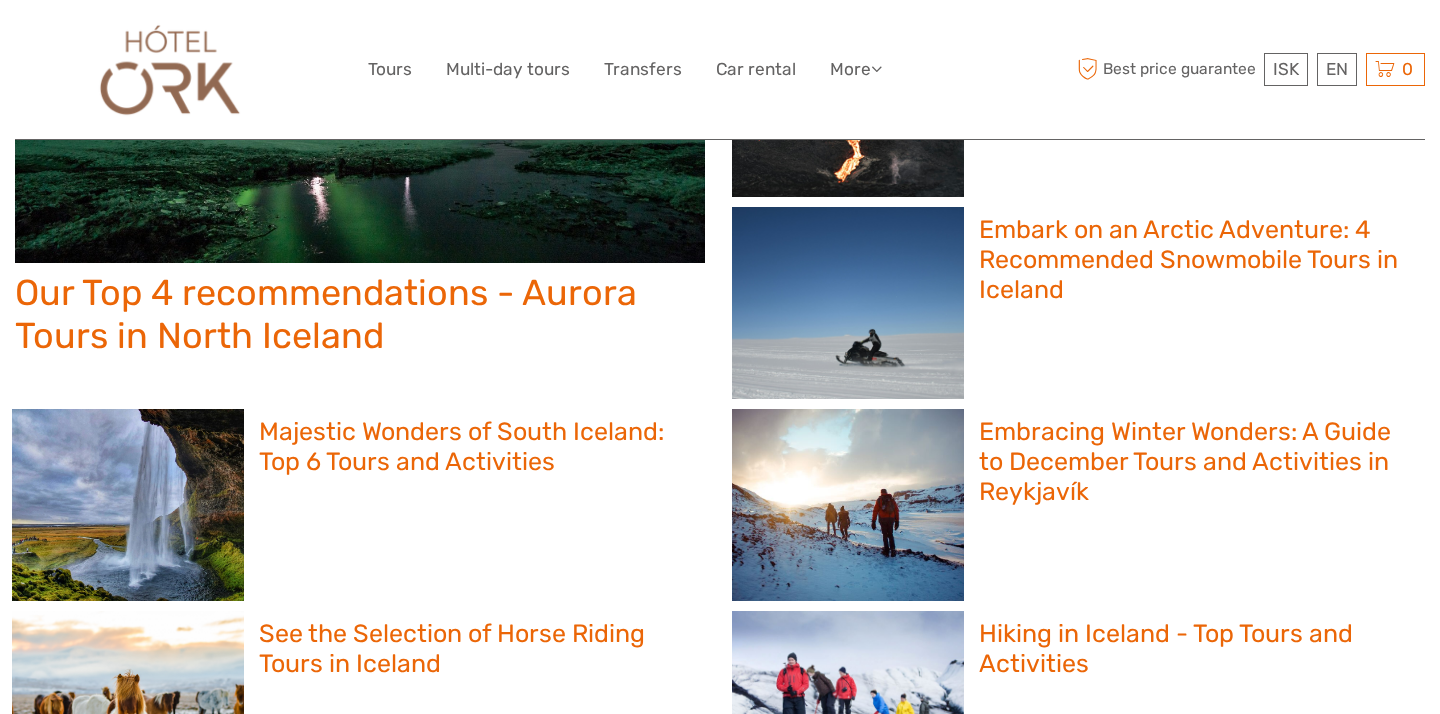 click on "Our Top 4 recommendations - Aurora Tours in North Iceland" at bounding box center [360, 314] 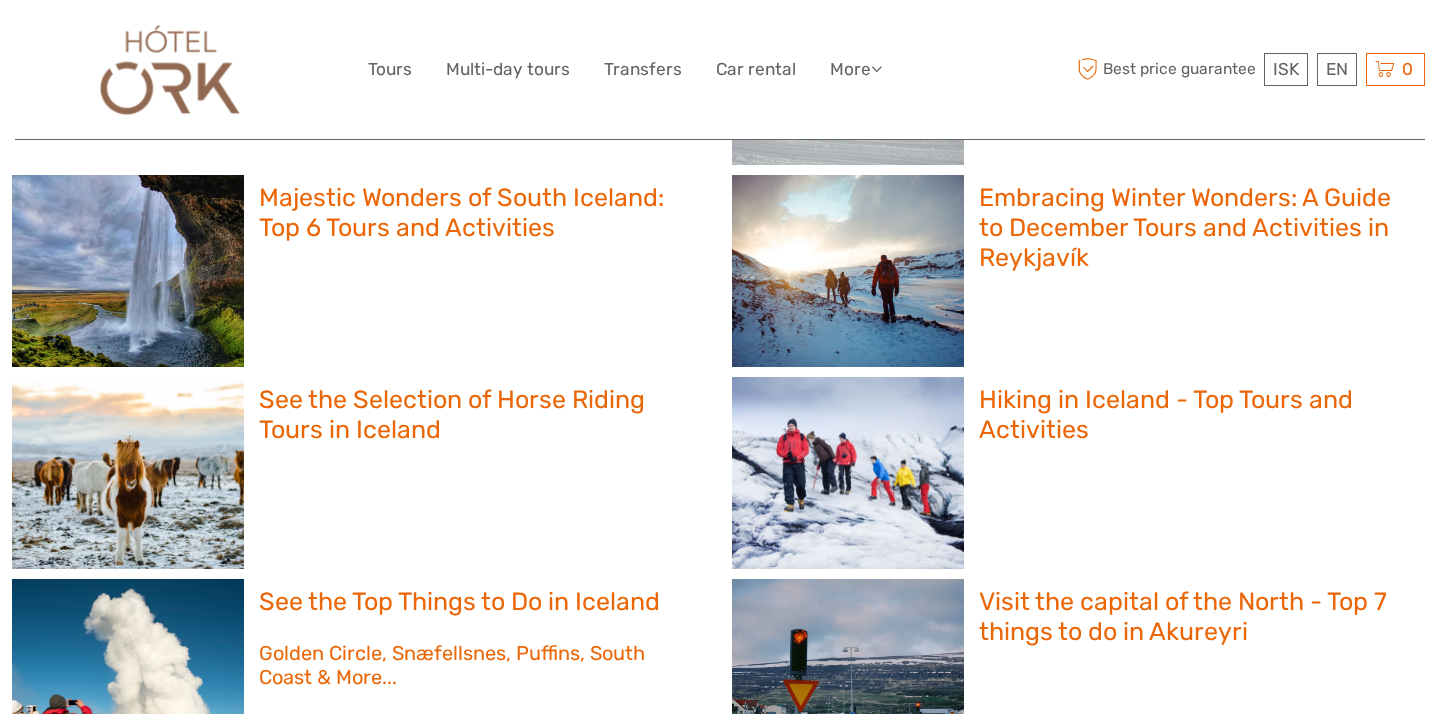 scroll, scrollTop: 704, scrollLeft: 0, axis: vertical 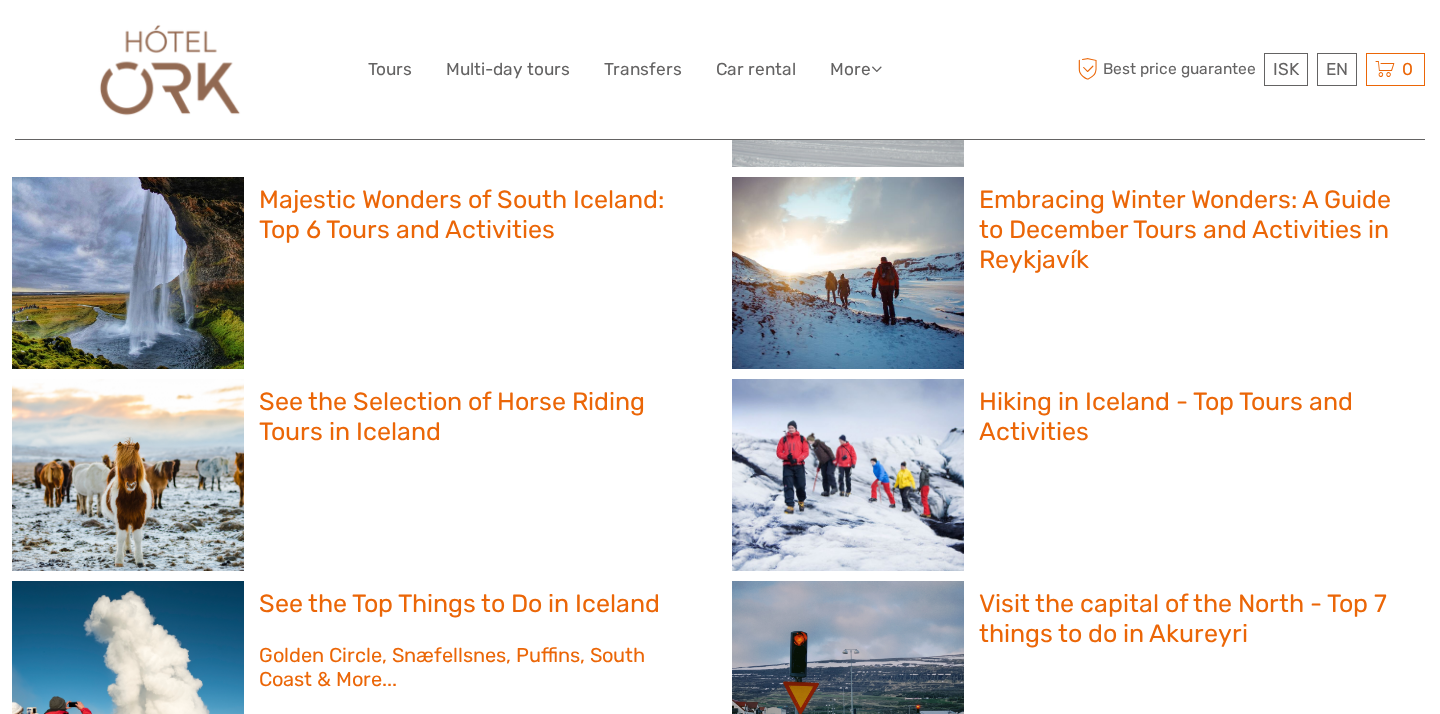 click on "Majestic Wonders of South Iceland: Top 6 Tours and Activities" at bounding box center [476, 215] 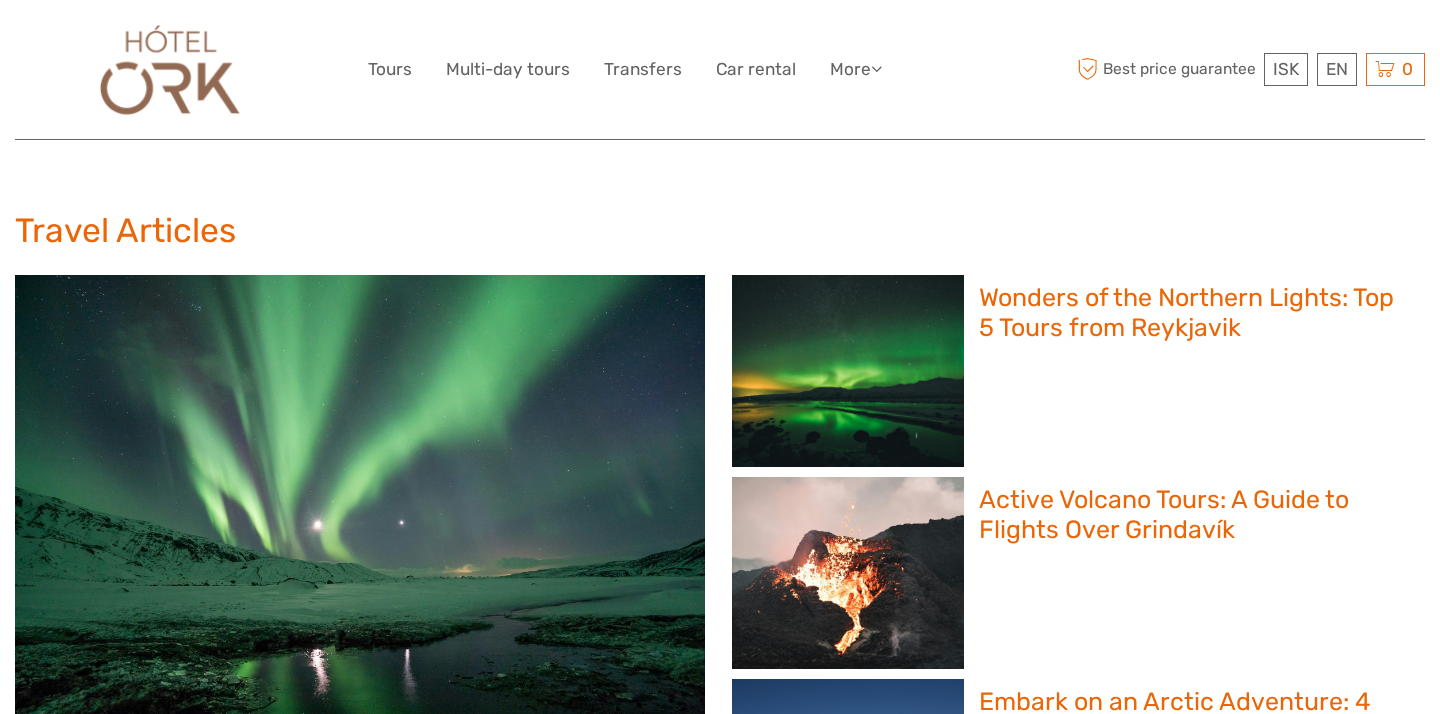 scroll, scrollTop: 0, scrollLeft: 0, axis: both 